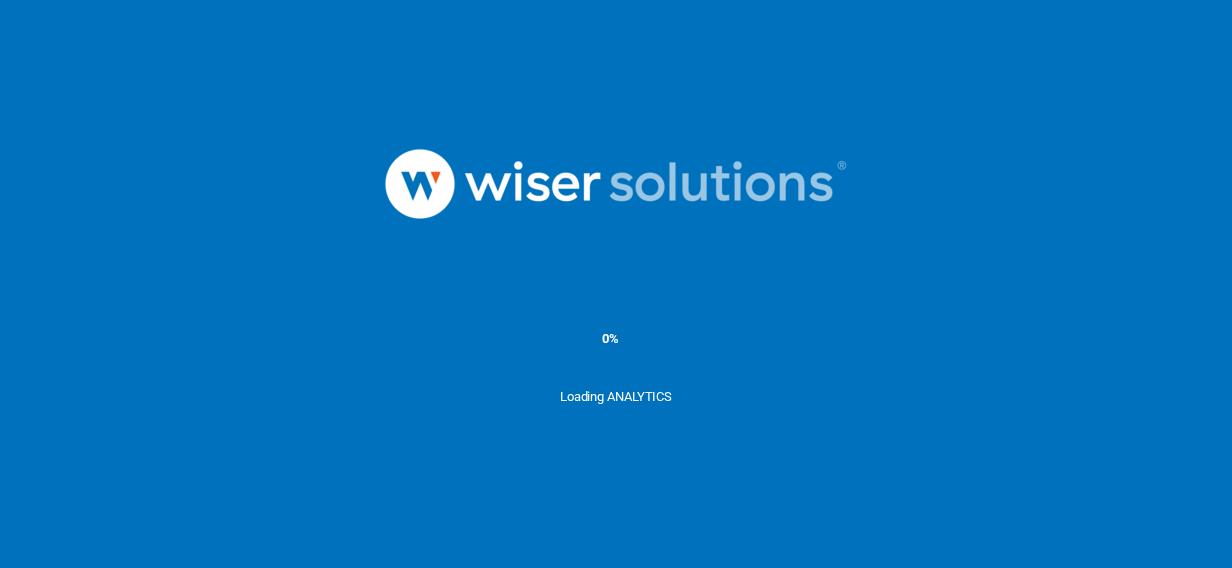 scroll, scrollTop: 0, scrollLeft: 0, axis: both 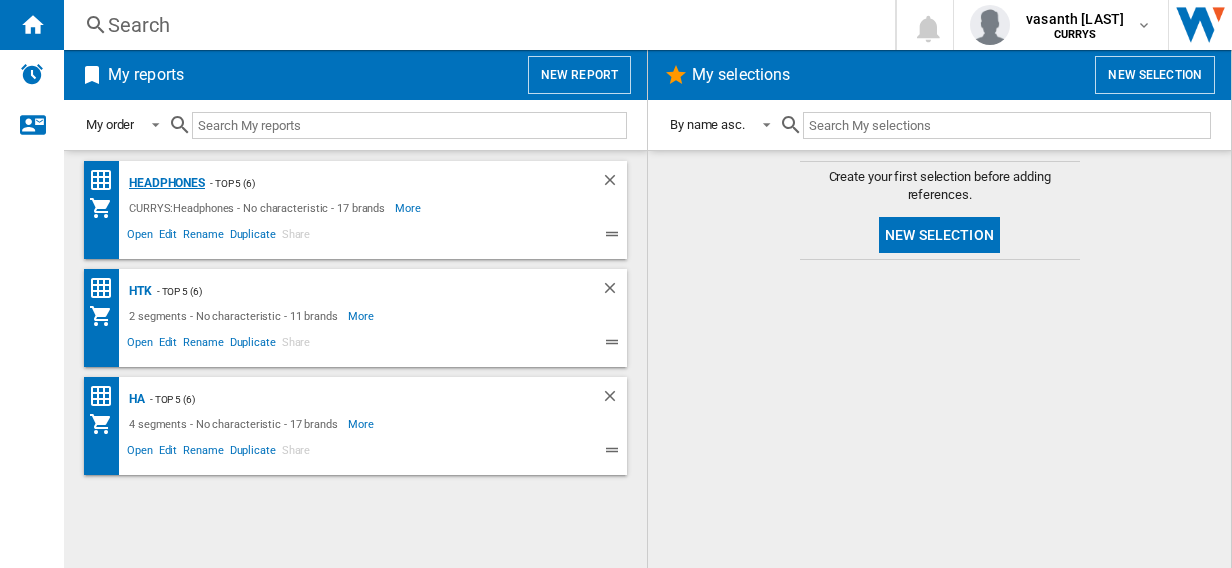 click on "Headphones" 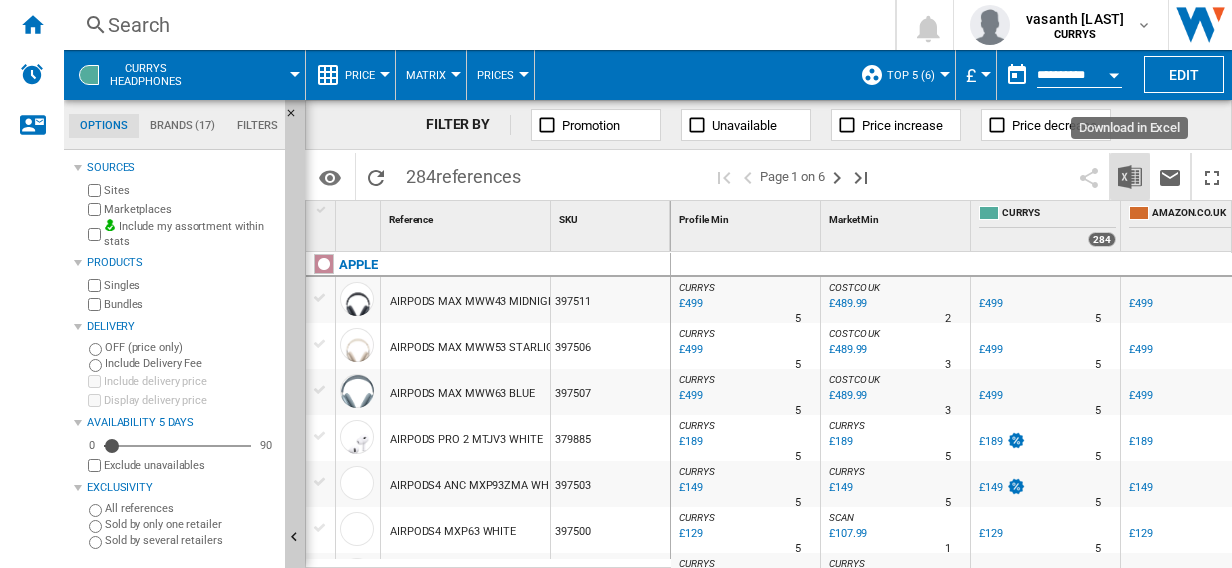 click at bounding box center [1130, 177] 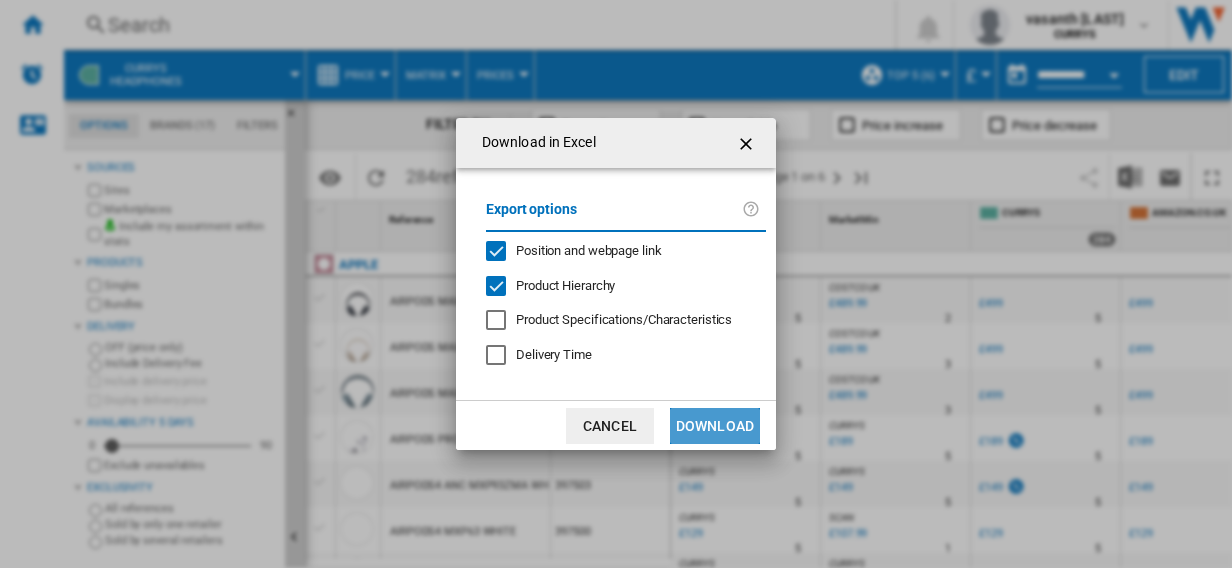 click on "Download" 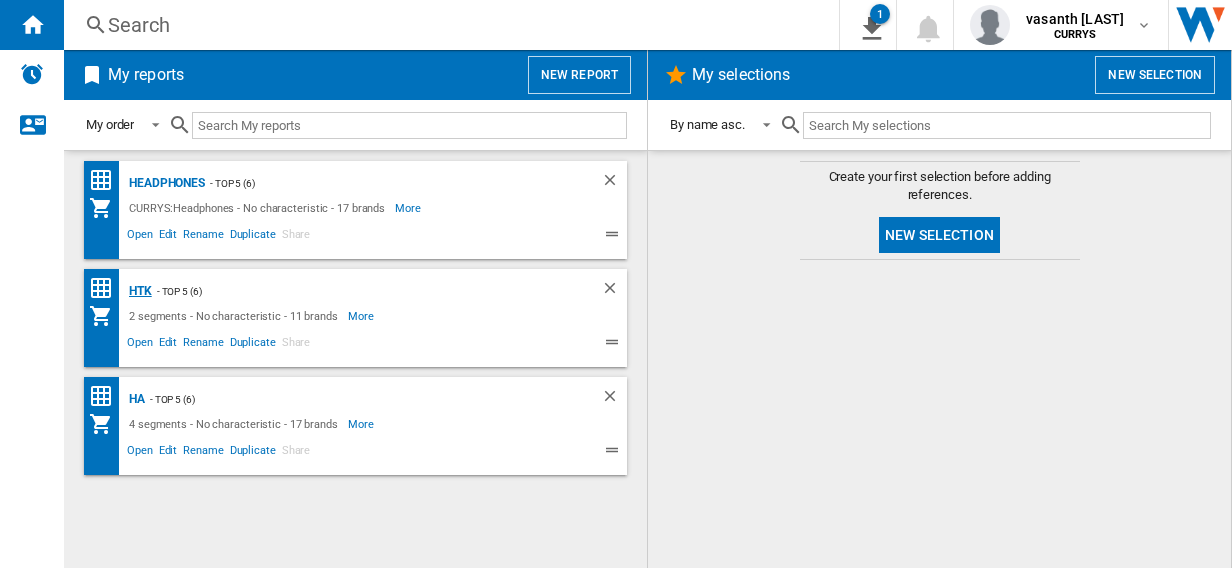 click on "HTK" 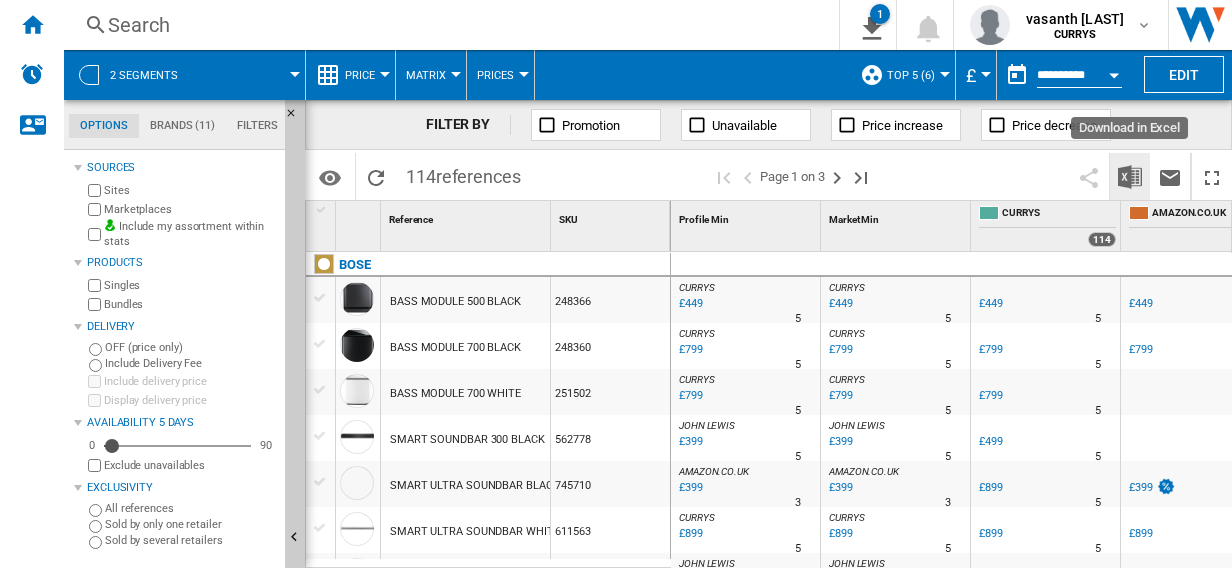 click at bounding box center (1130, 177) 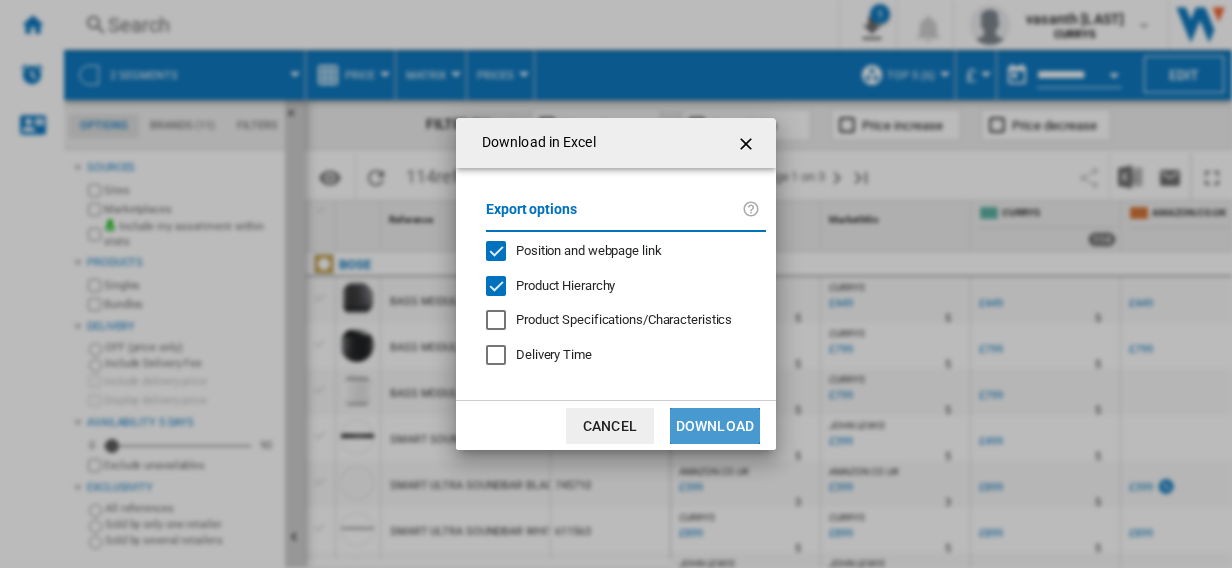 click on "Download" 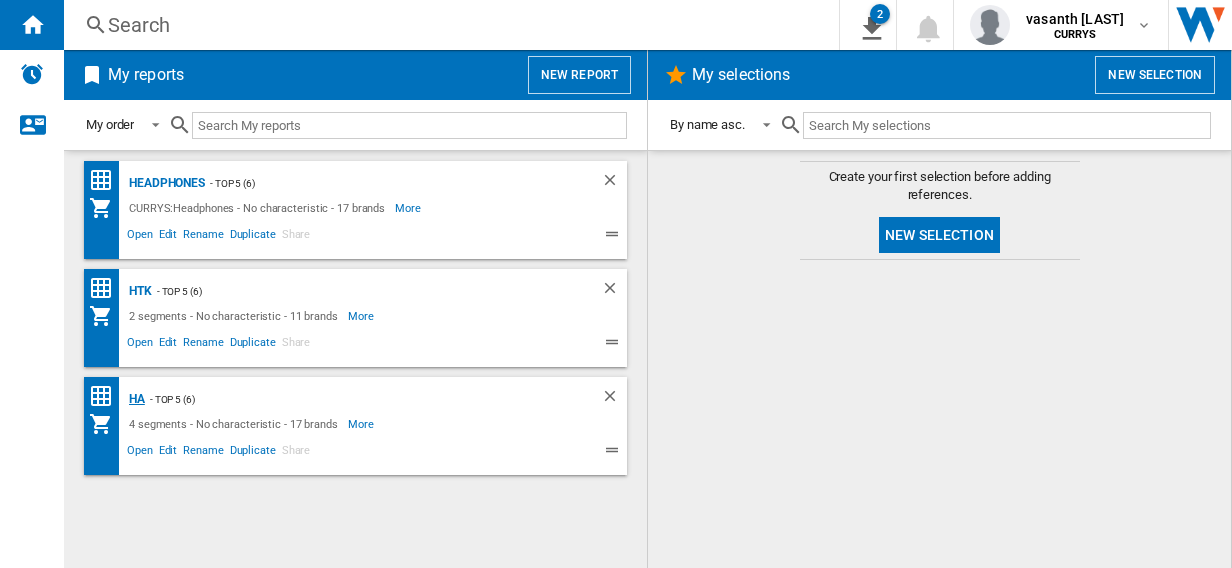 click on "HA" 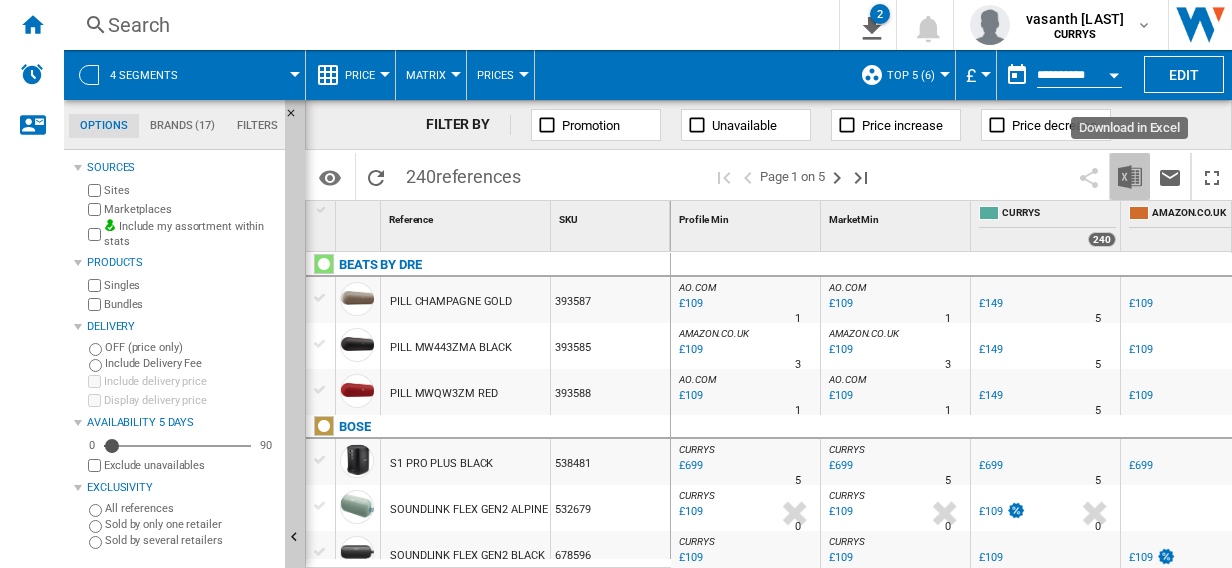 click at bounding box center [1130, 177] 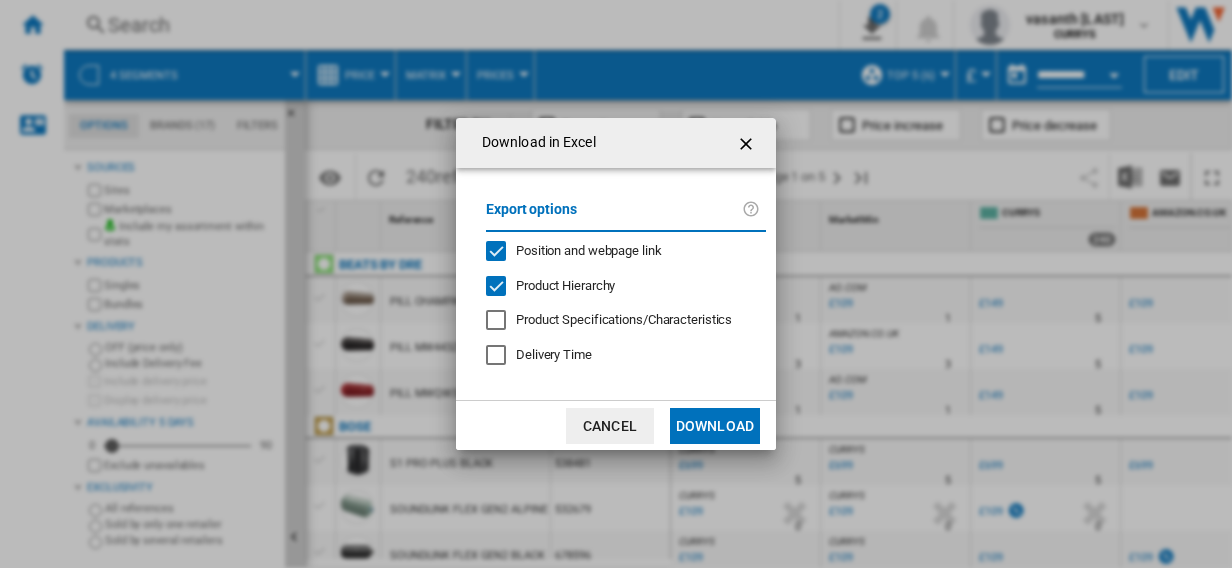 click on "Download" 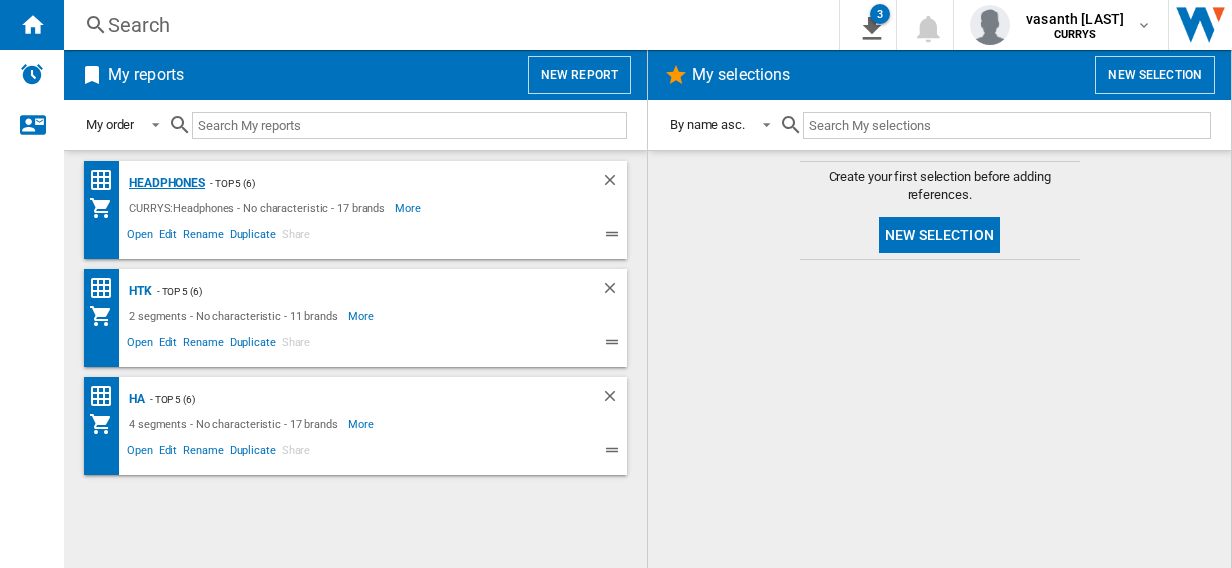 click on "Headphones" 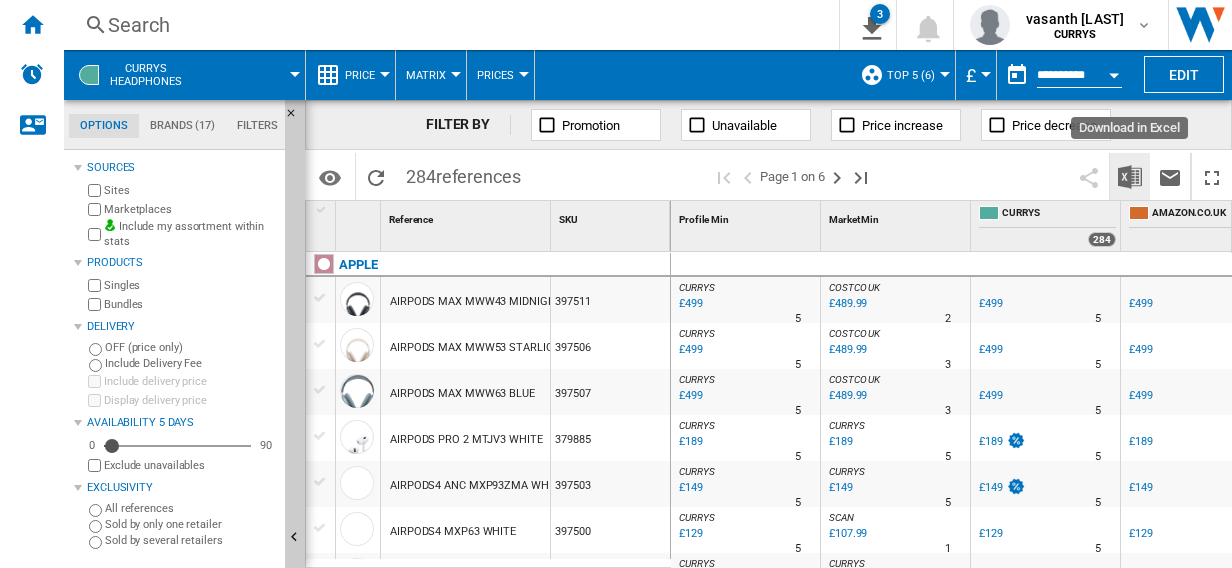 click at bounding box center (1130, 177) 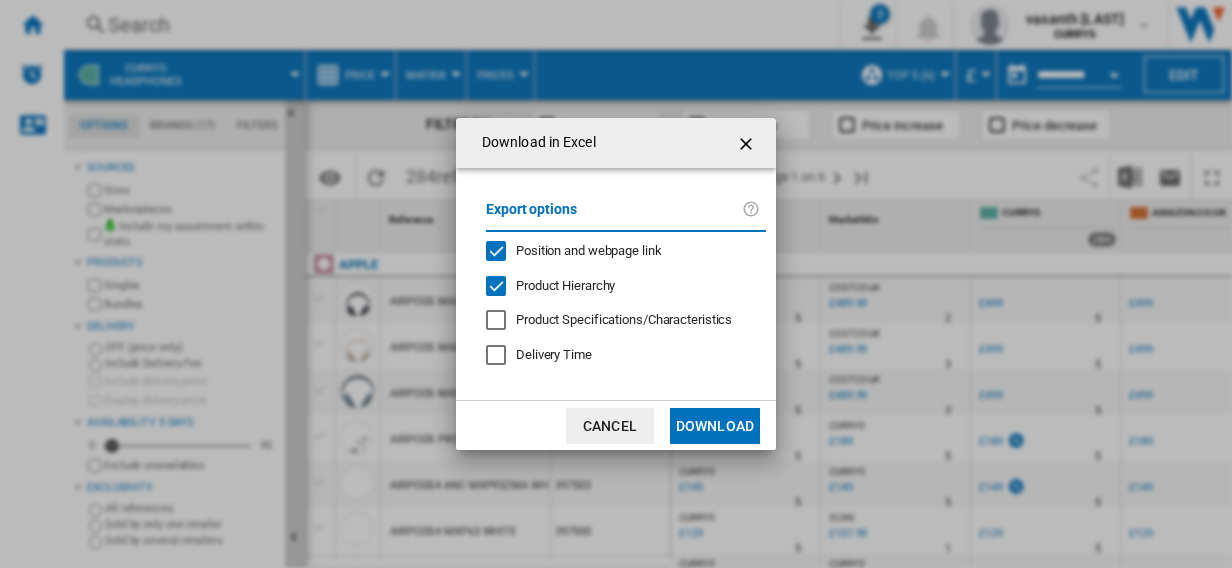 click on "Download" 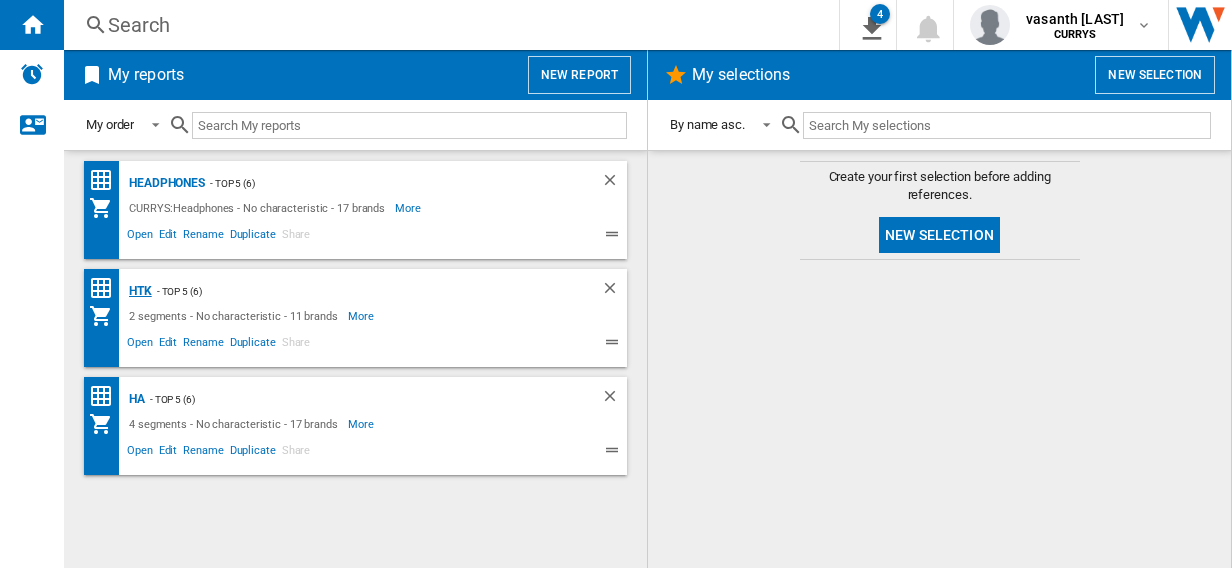 click on "HTK" 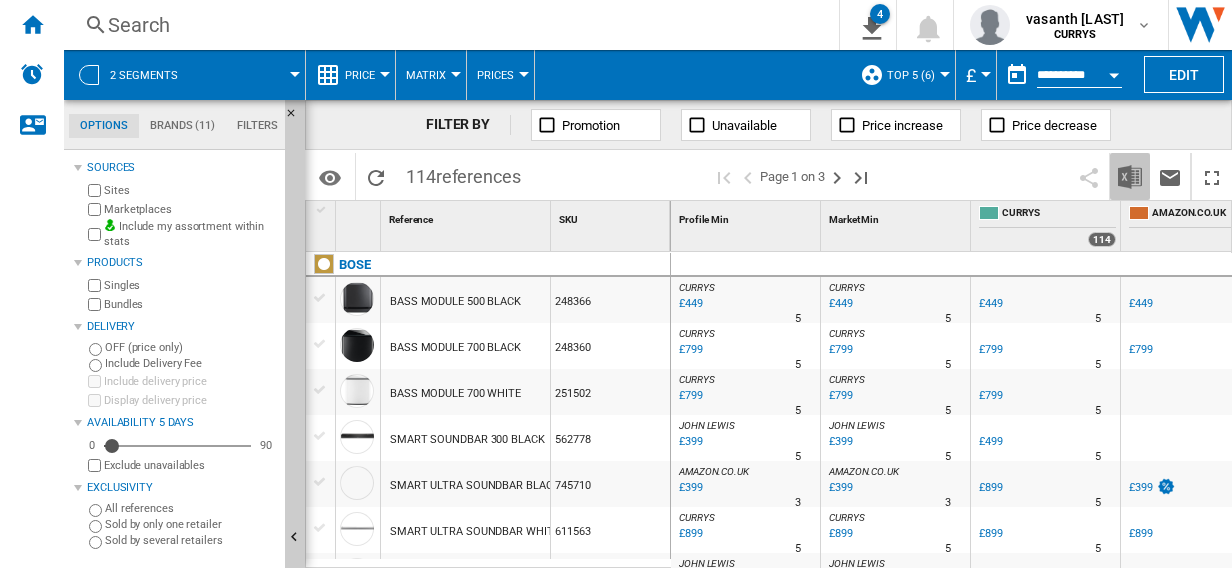 click at bounding box center (1130, 177) 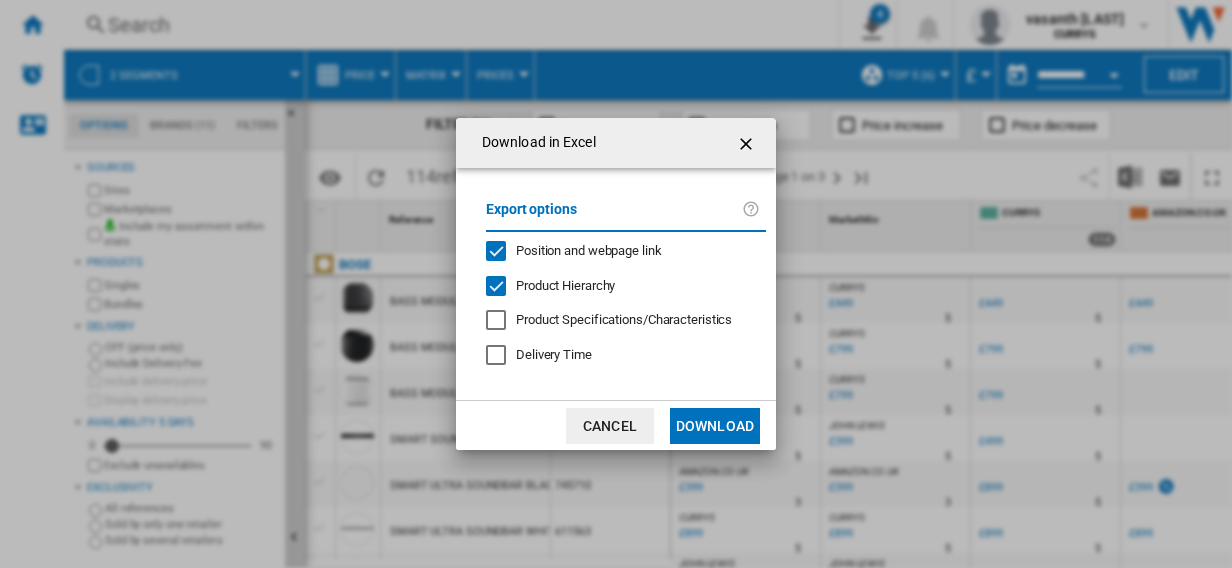 click on "Download" 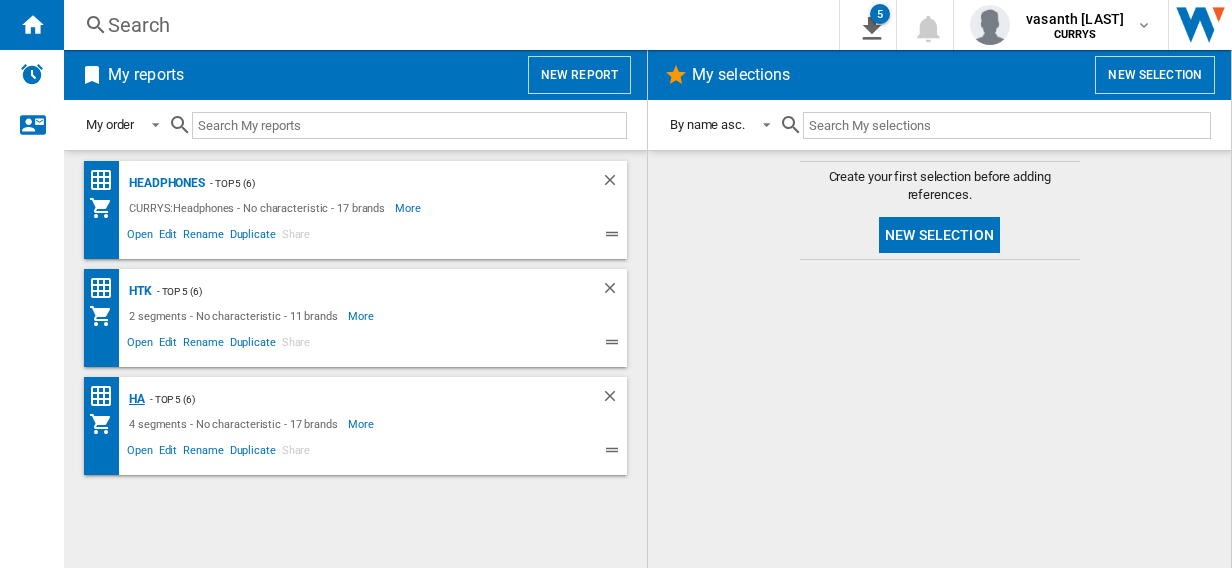 click on "HA" 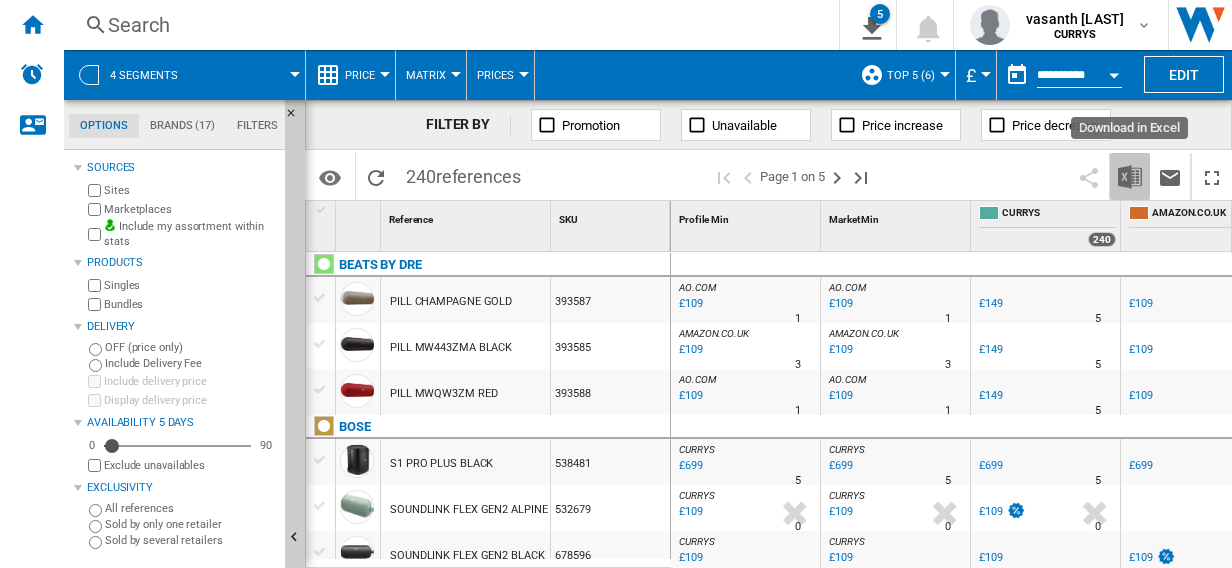 click at bounding box center [1130, 177] 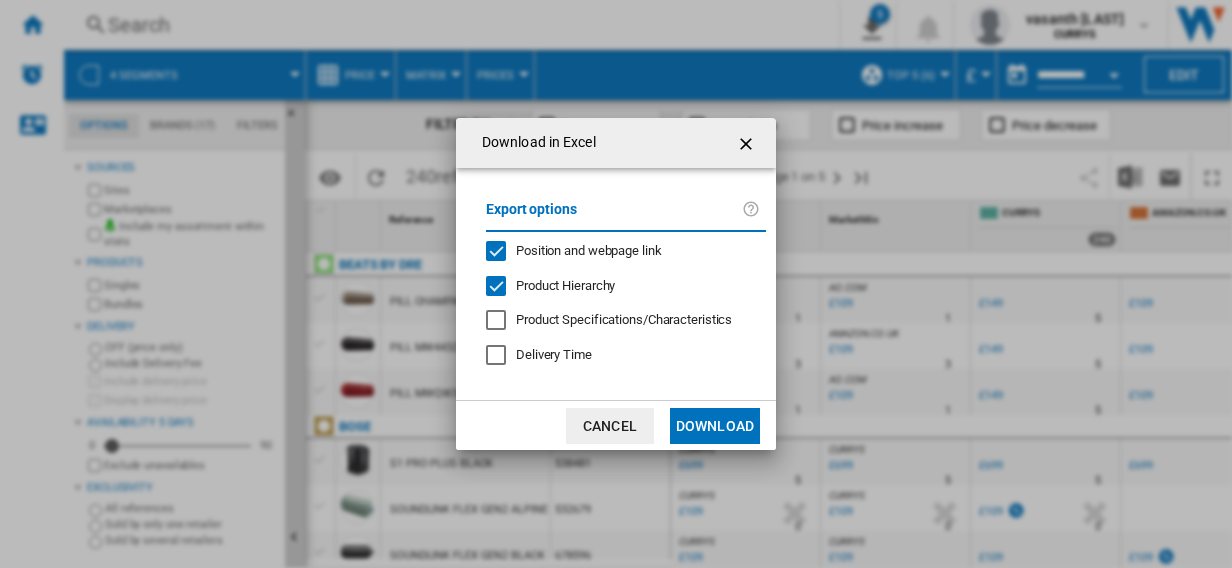 click on "Download" 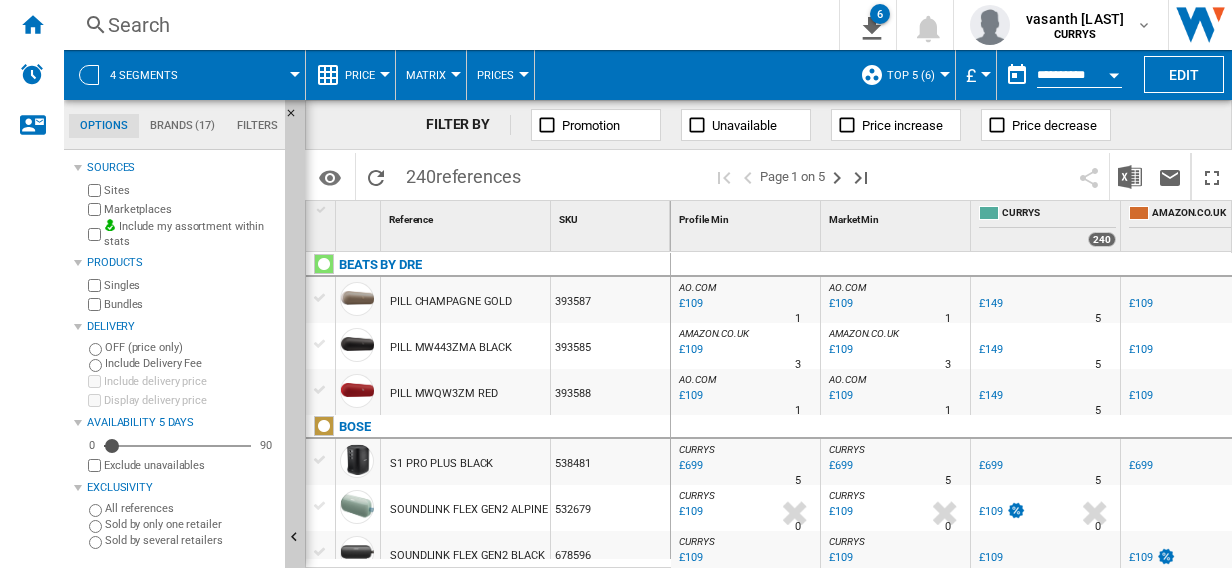 click on "Search" at bounding box center (447, 25) 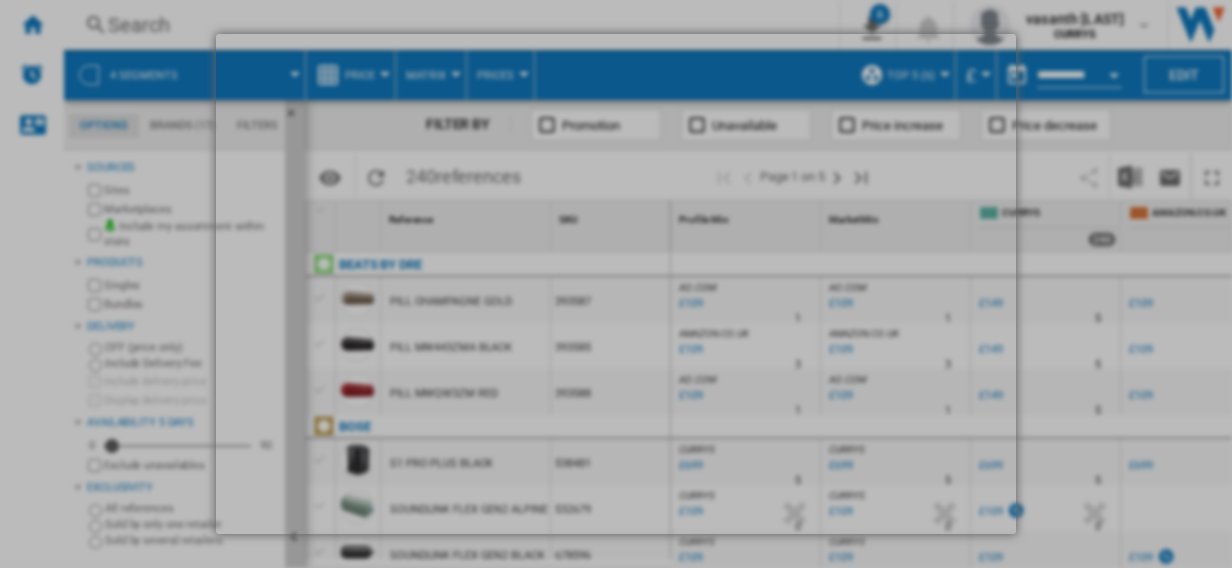 click at bounding box center [616, 284] 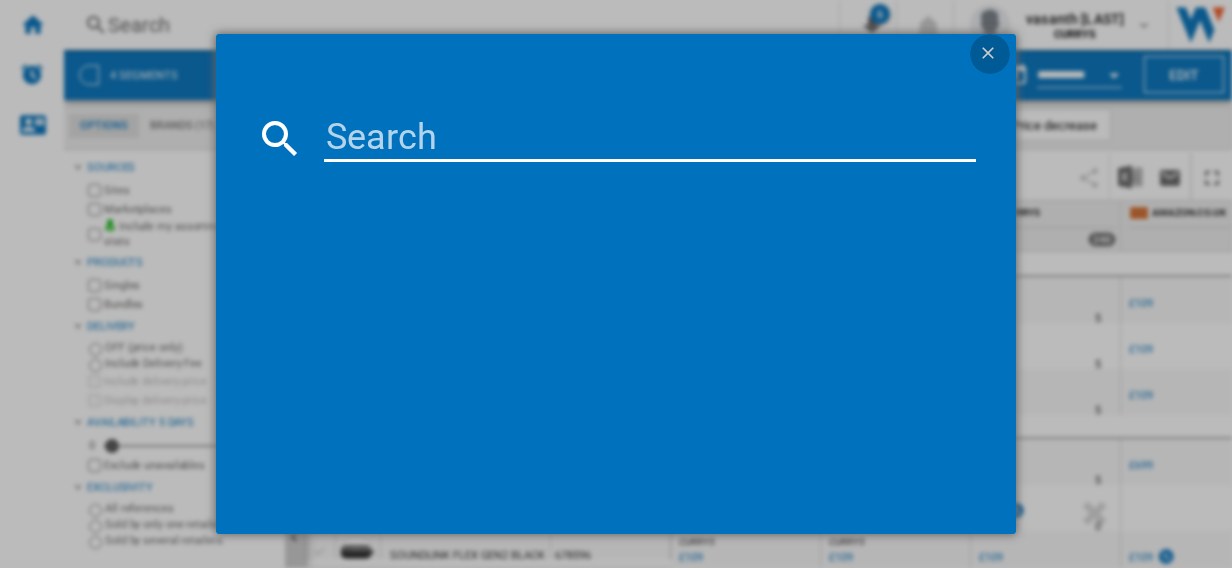 click at bounding box center (990, 55) 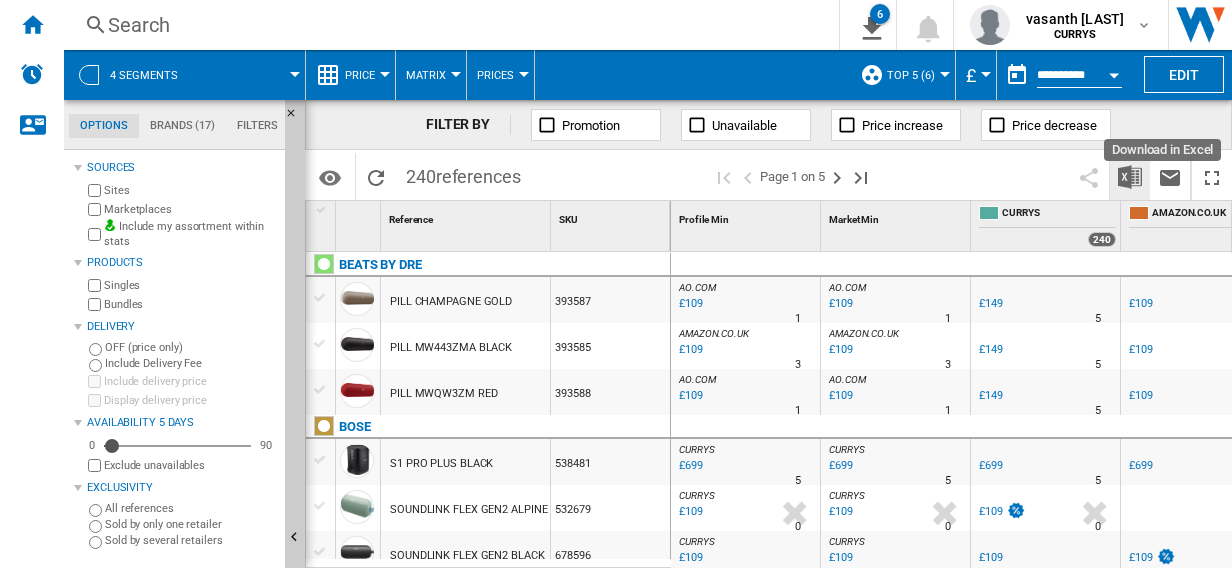 click at bounding box center [1130, 177] 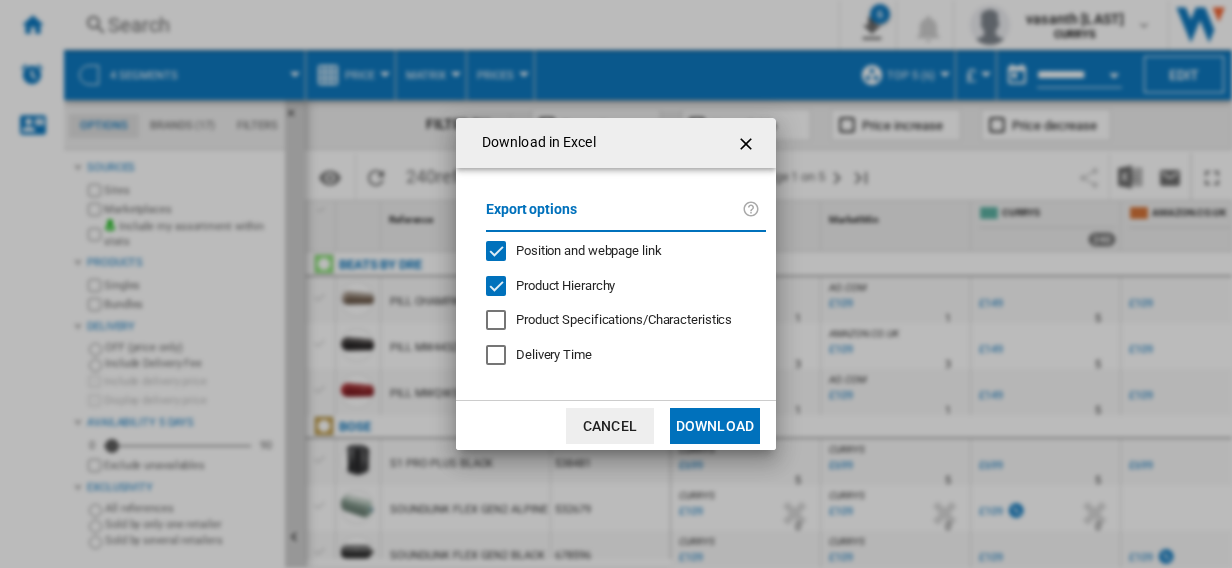 click on "Download" 